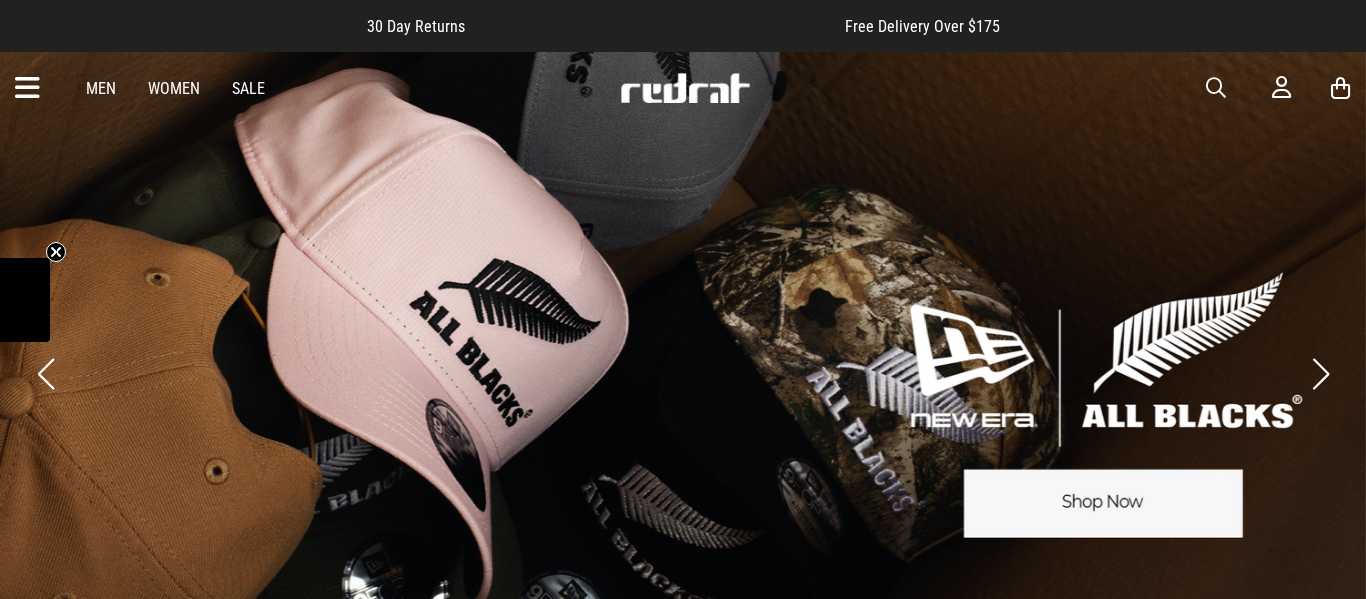 scroll, scrollTop: 0, scrollLeft: 0, axis: both 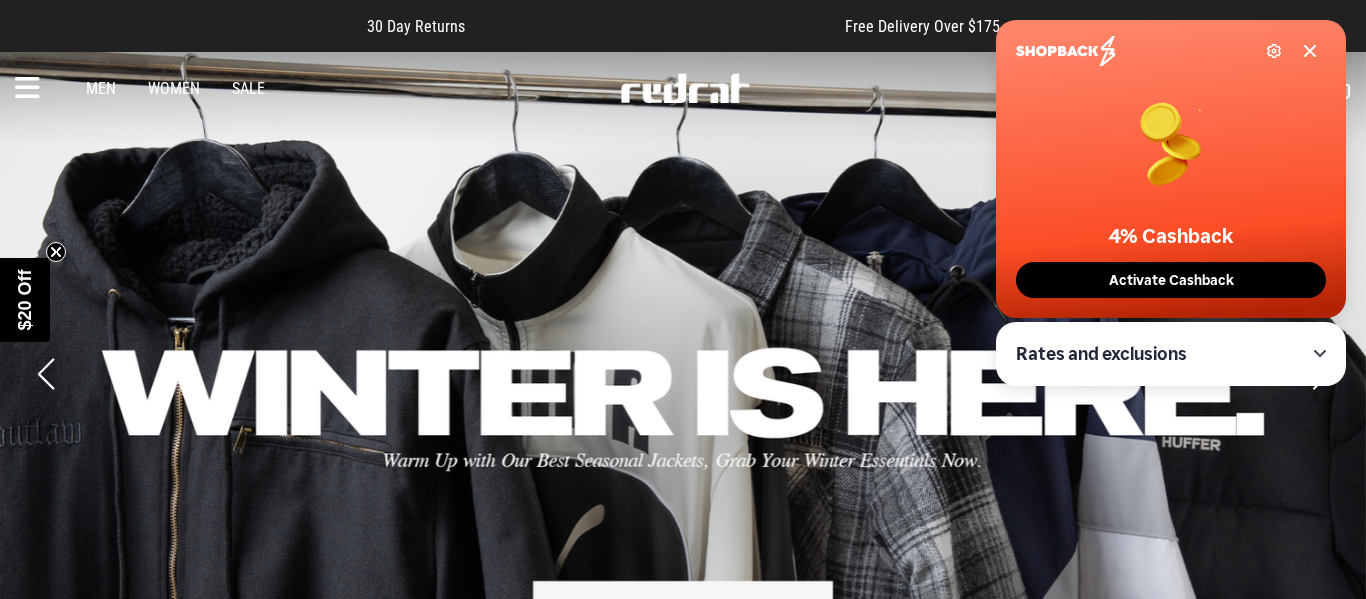 click 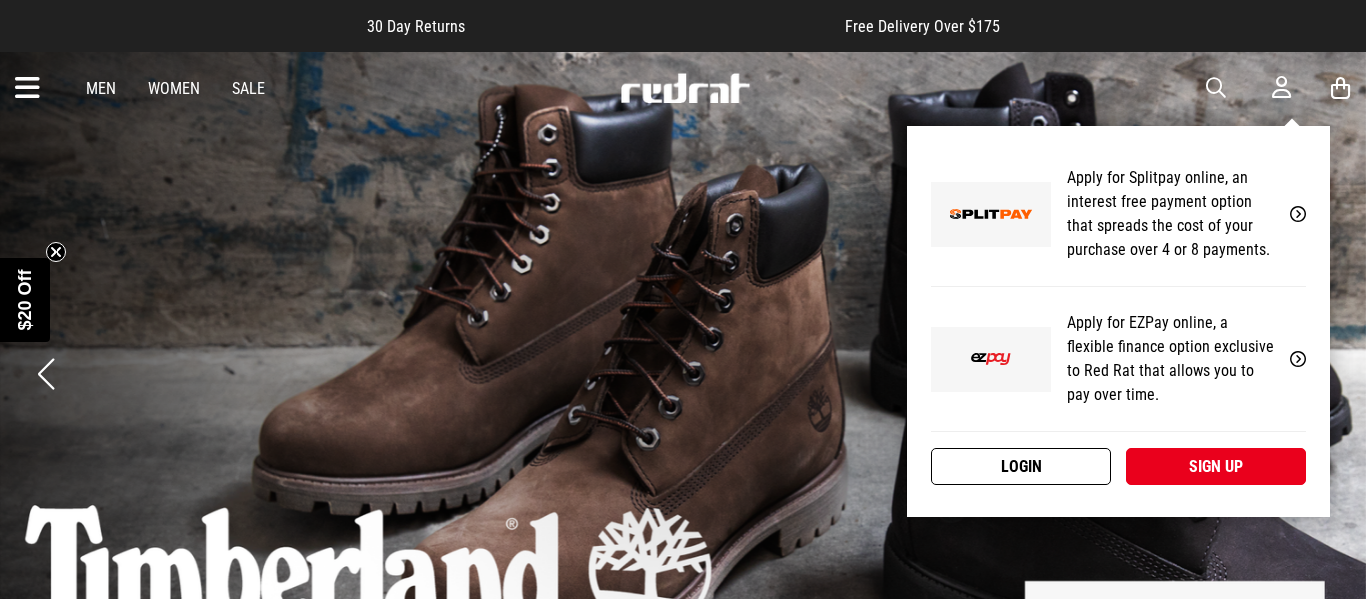 click on "Login" at bounding box center [1021, 466] 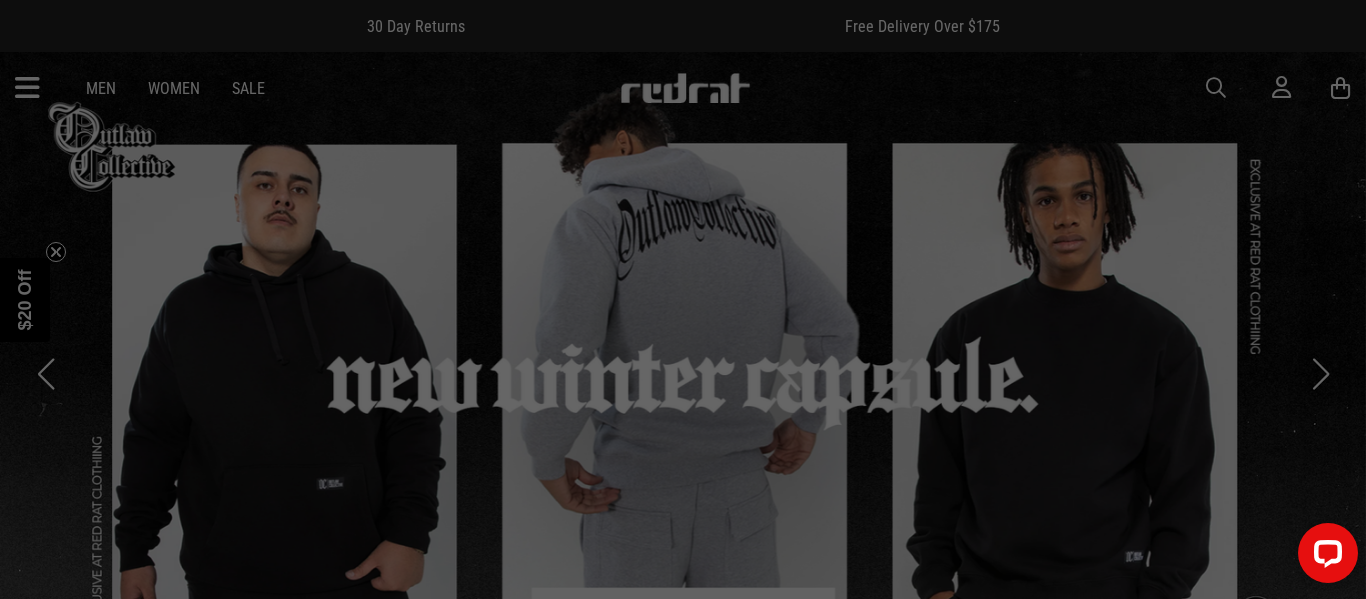 scroll, scrollTop: 0, scrollLeft: 0, axis: both 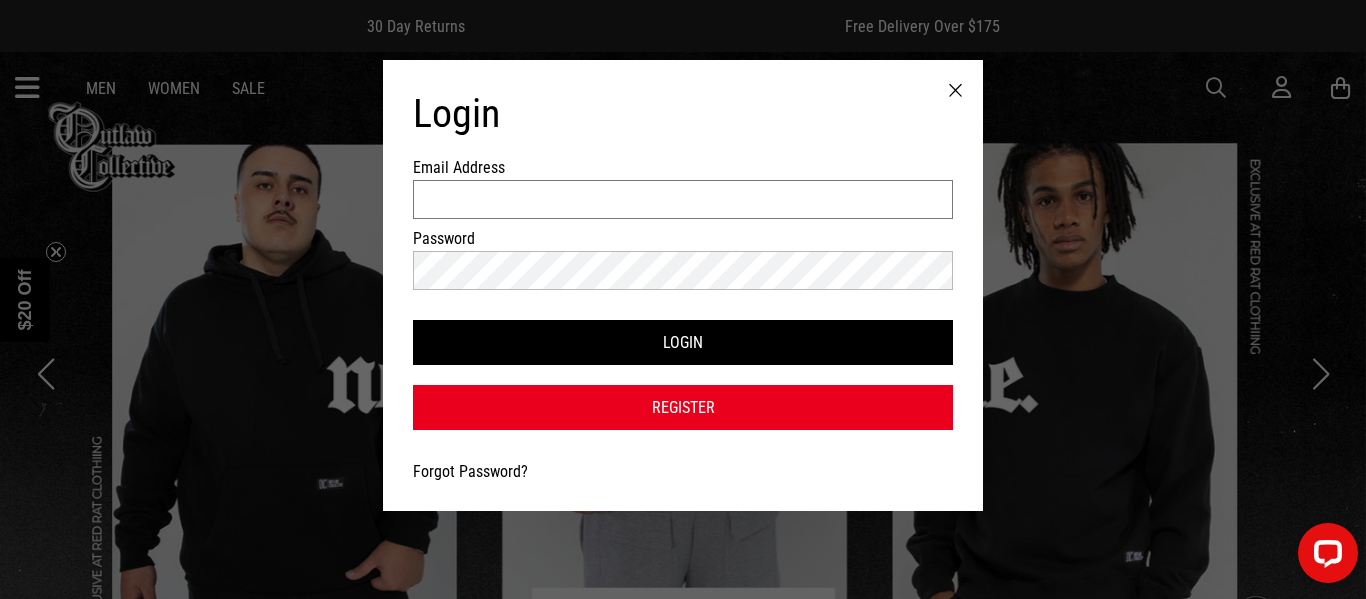 click on "Email Address" at bounding box center [683, 199] 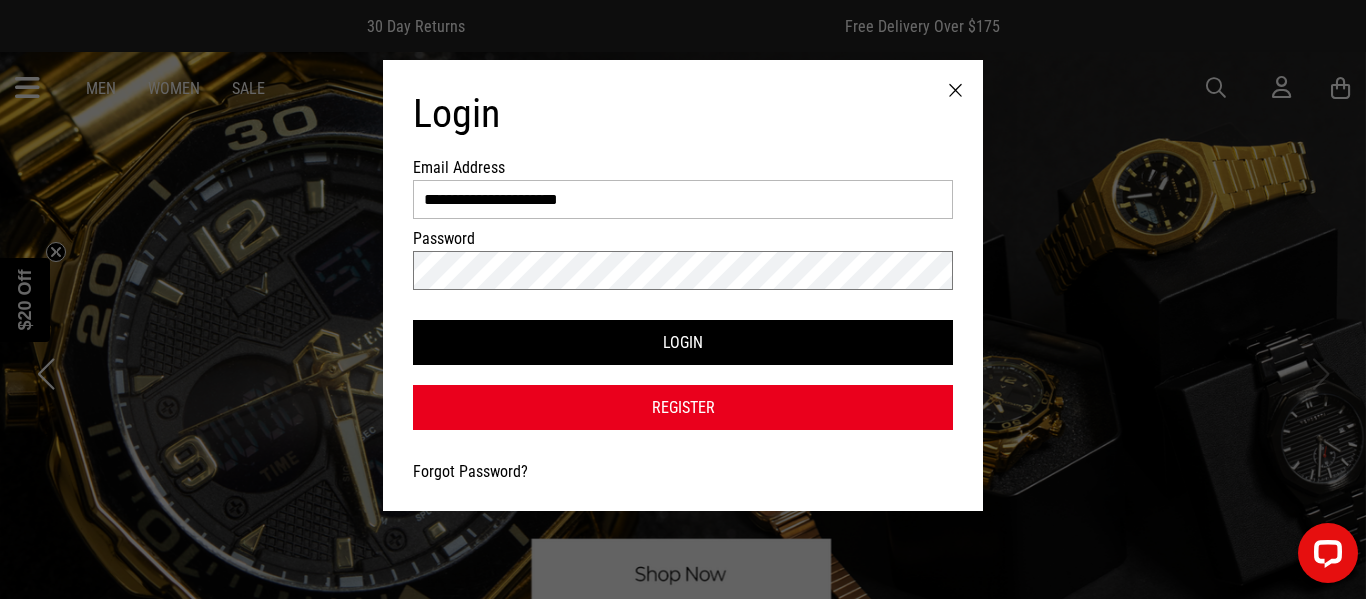 click on "Login" at bounding box center [683, 342] 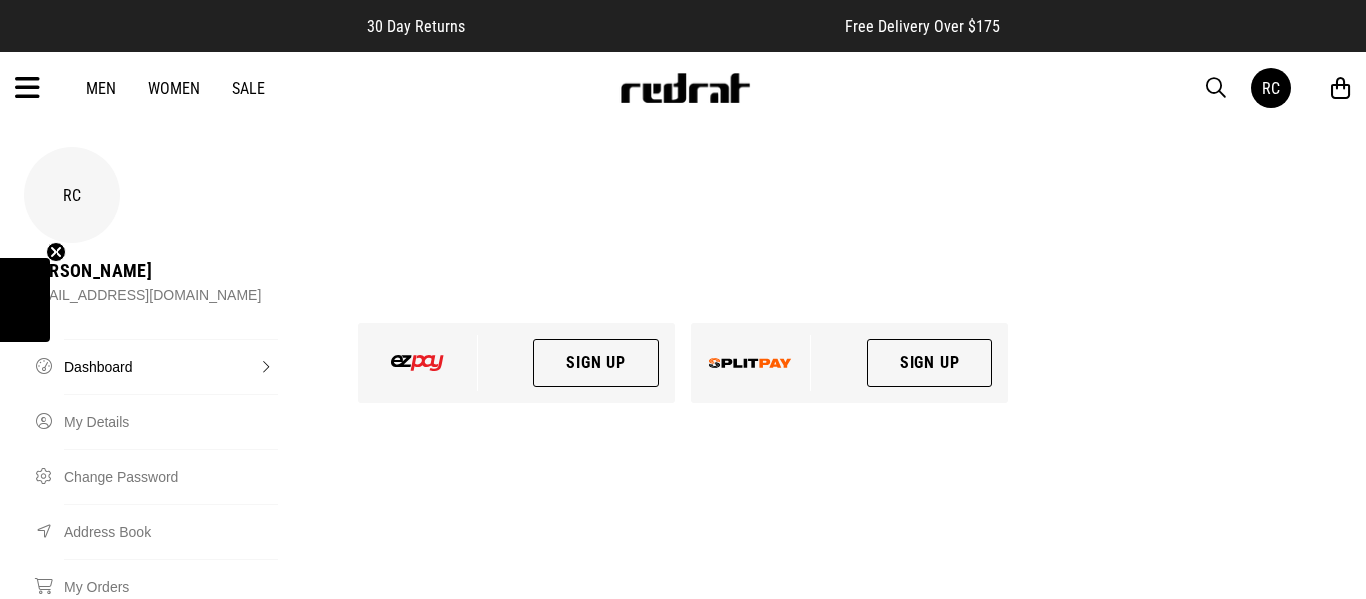scroll, scrollTop: 0, scrollLeft: 0, axis: both 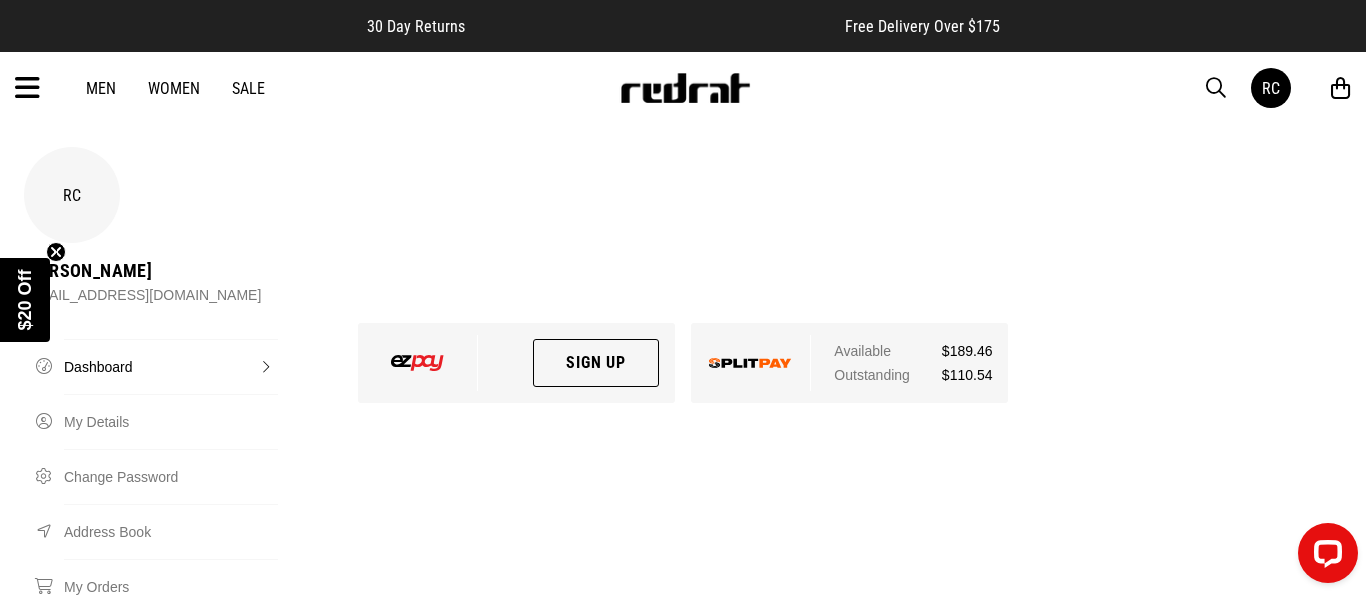 click on "Sale" at bounding box center [248, 88] 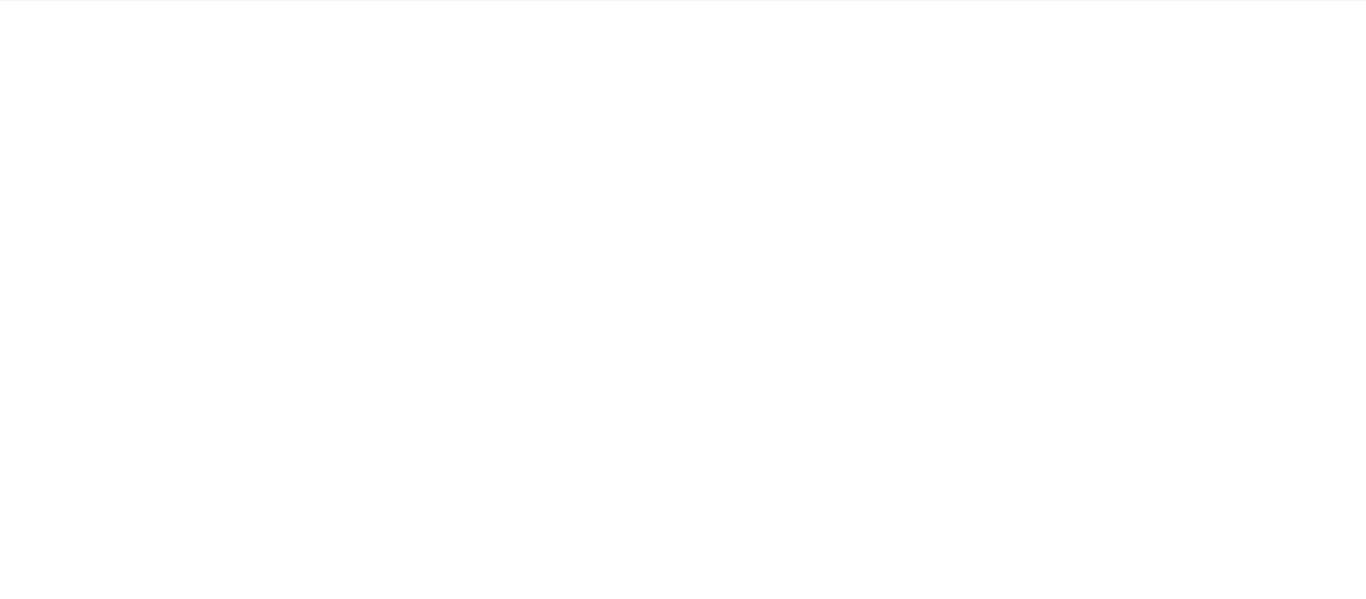 scroll, scrollTop: 0, scrollLeft: 0, axis: both 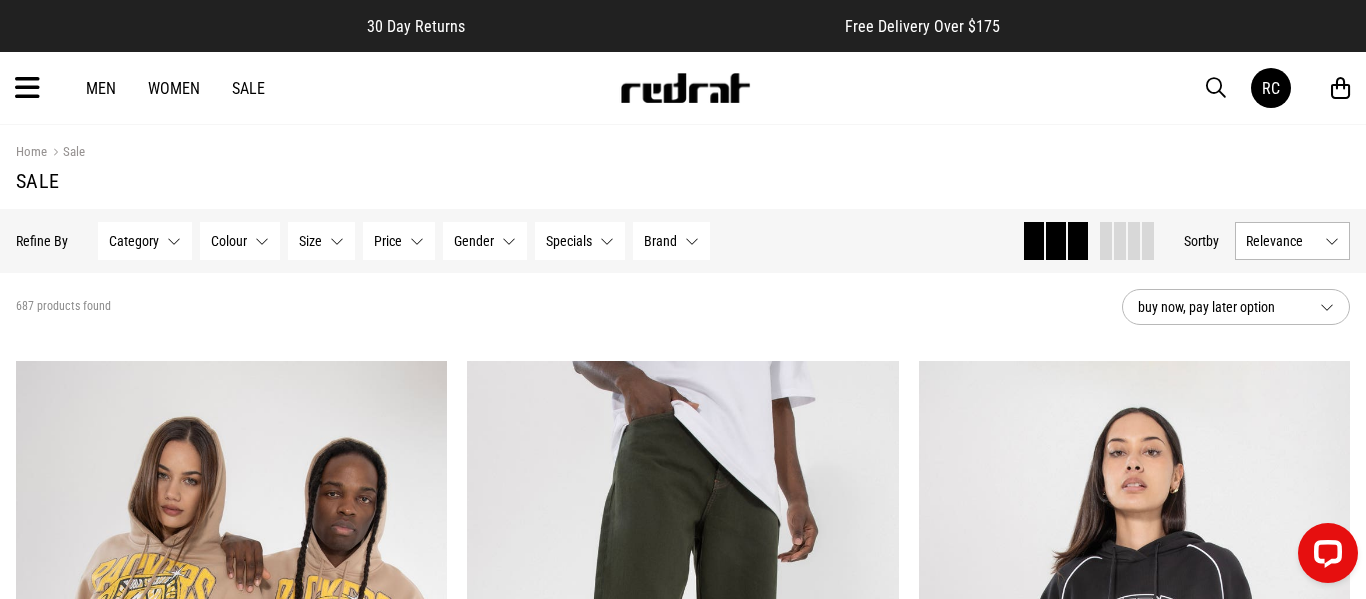 click on "Women" at bounding box center (174, 88) 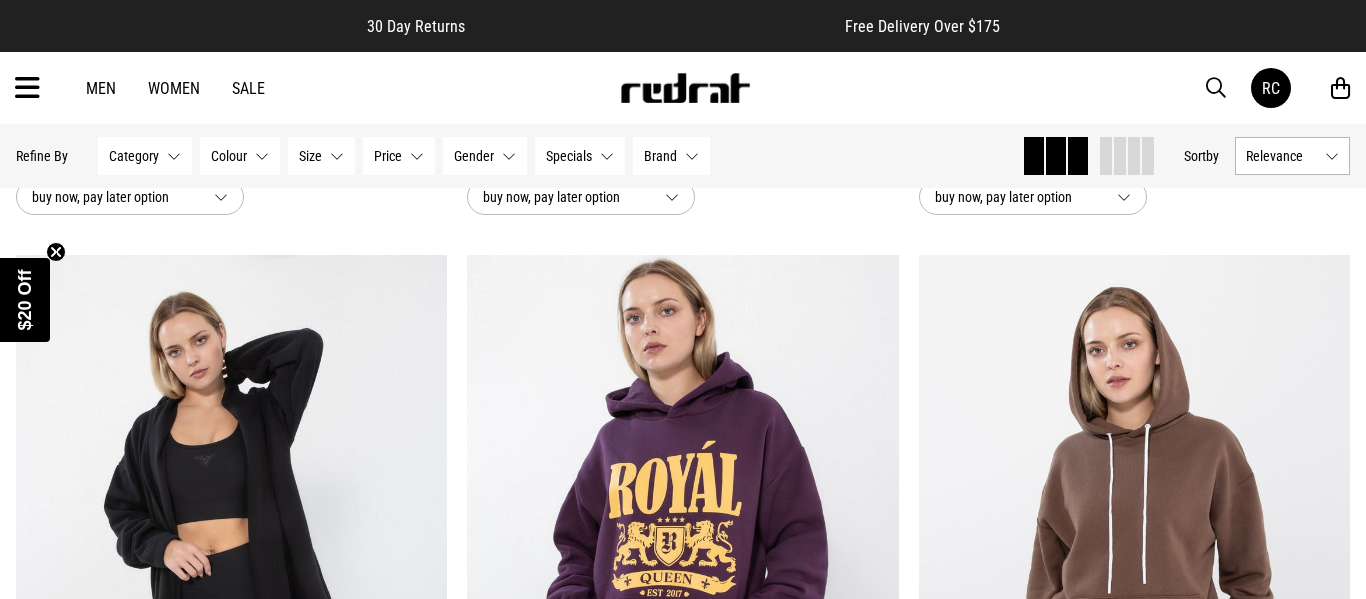 scroll, scrollTop: 1160, scrollLeft: 0, axis: vertical 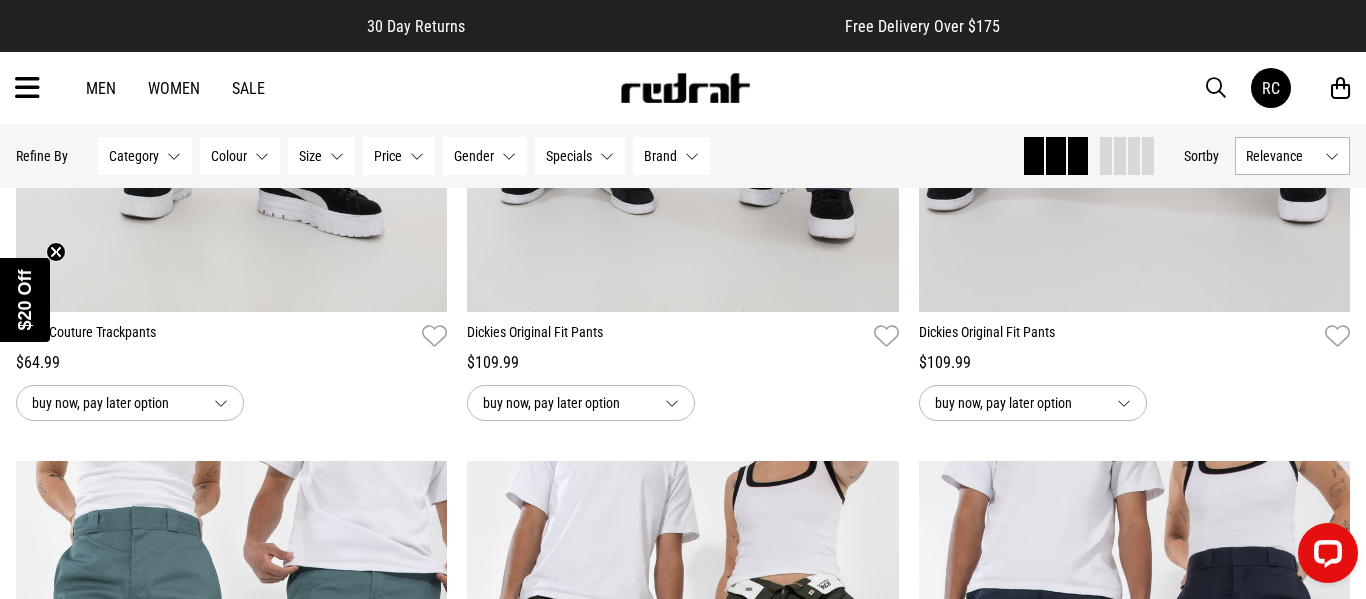 click at bounding box center [27, 88] 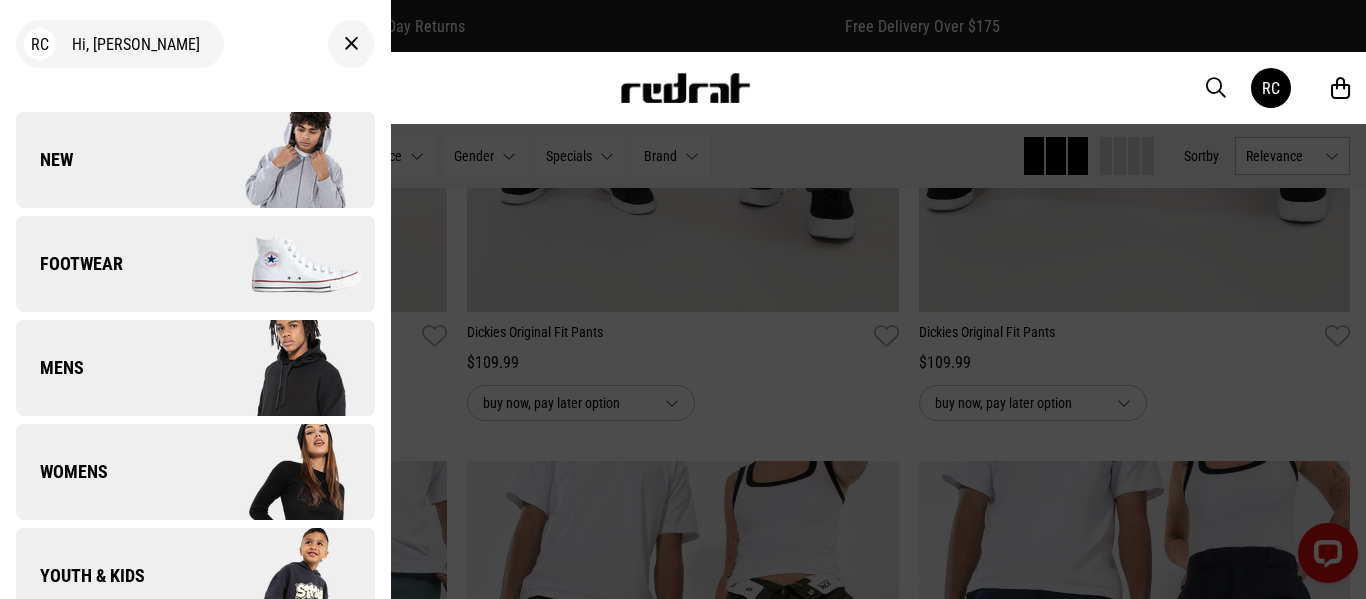 click on "RC
Hi, Rosemary
New       Back         Footwear       Back
Footwear											       Mens       Back
Mens											       Womens       Back
Womens											       Youth & Kids       Back
Youth & Kids											       Jewellery       Back
Jewellery											       Headwear       Back
Headwear											       Accessories       Back
Accessories											       Deals       Back         Sale   UP TO 60% OFF
Shop by Brand
adidas
Converse
New Era
See all brands     Gift Cards   Find a Store   Delivery   Returns & Exchanges   FAQ   Contact Us
Payment Options Only at Red Rat
Let's keep in touch
Back" at bounding box center (195, 299) 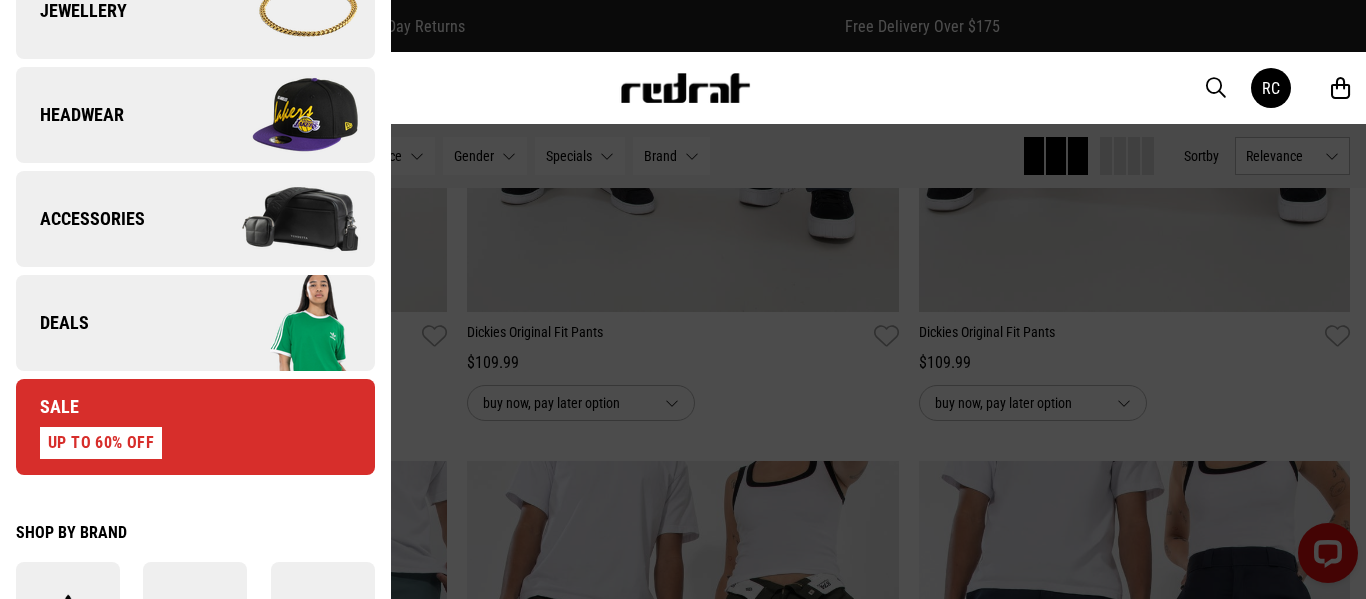 scroll, scrollTop: 680, scrollLeft: 0, axis: vertical 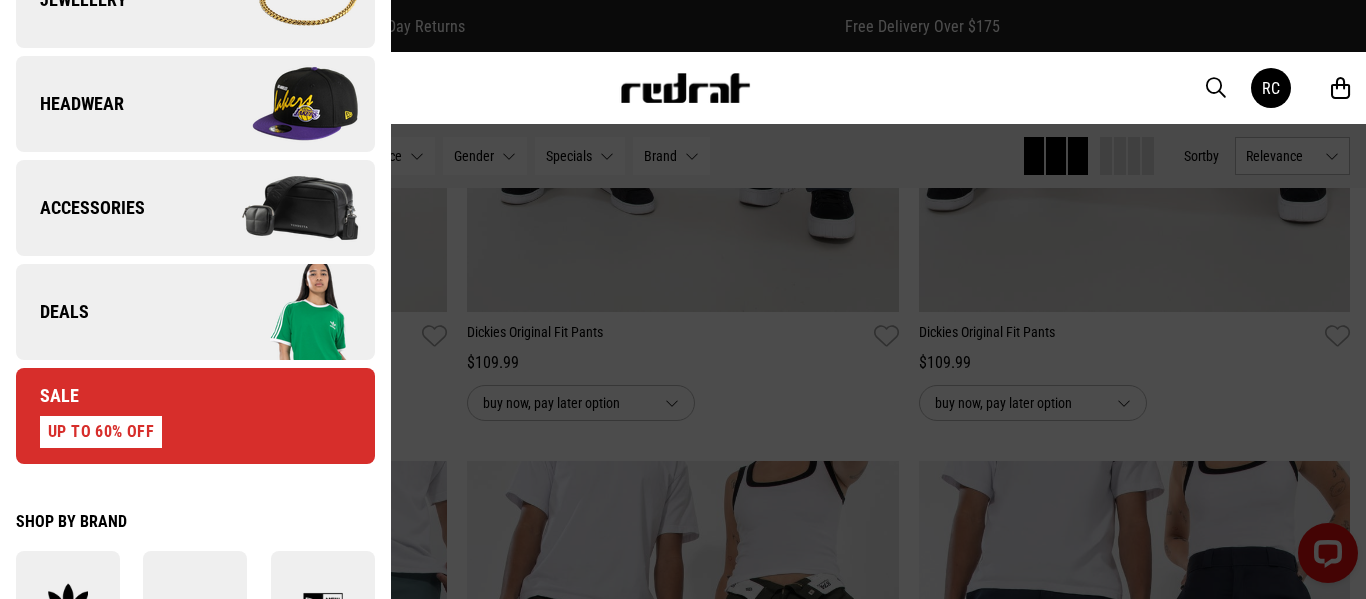 click at bounding box center [284, 312] 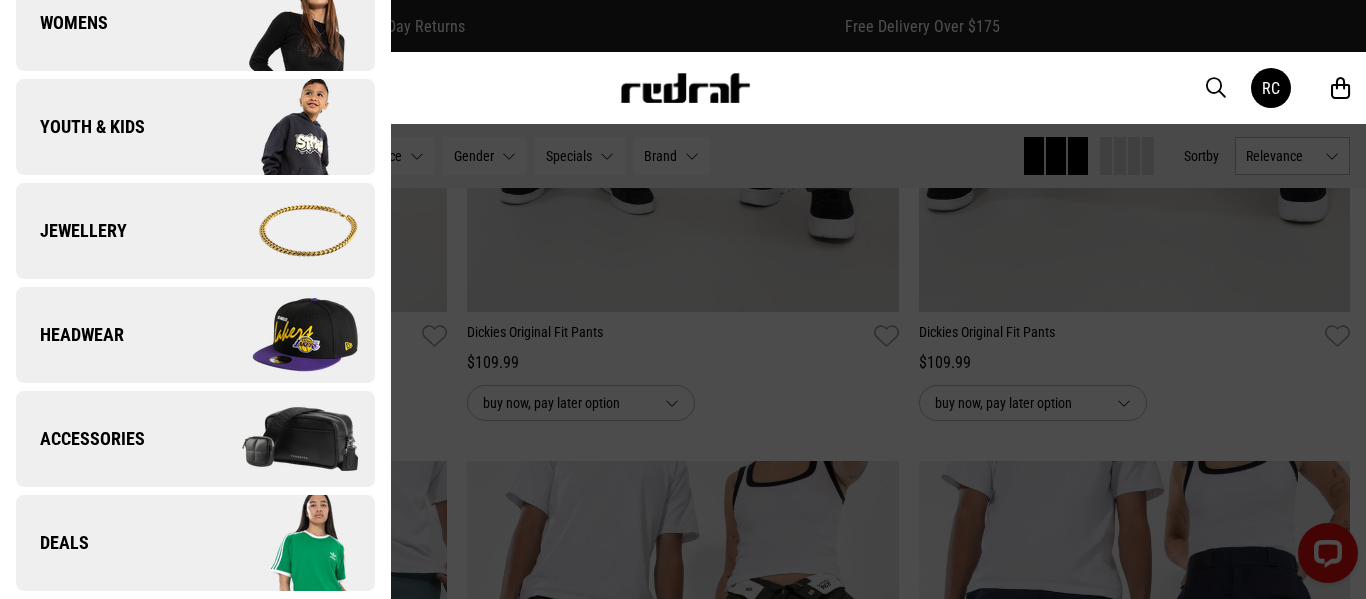 scroll, scrollTop: 0, scrollLeft: 0, axis: both 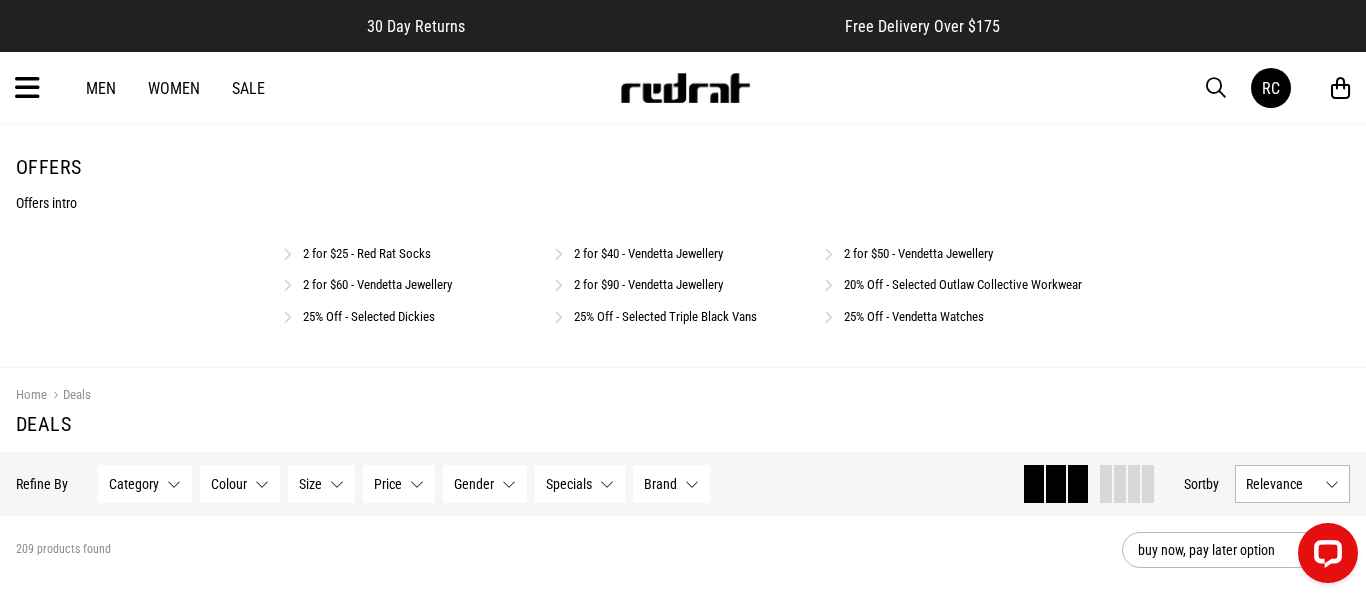 click on "Offers" at bounding box center [683, 167] 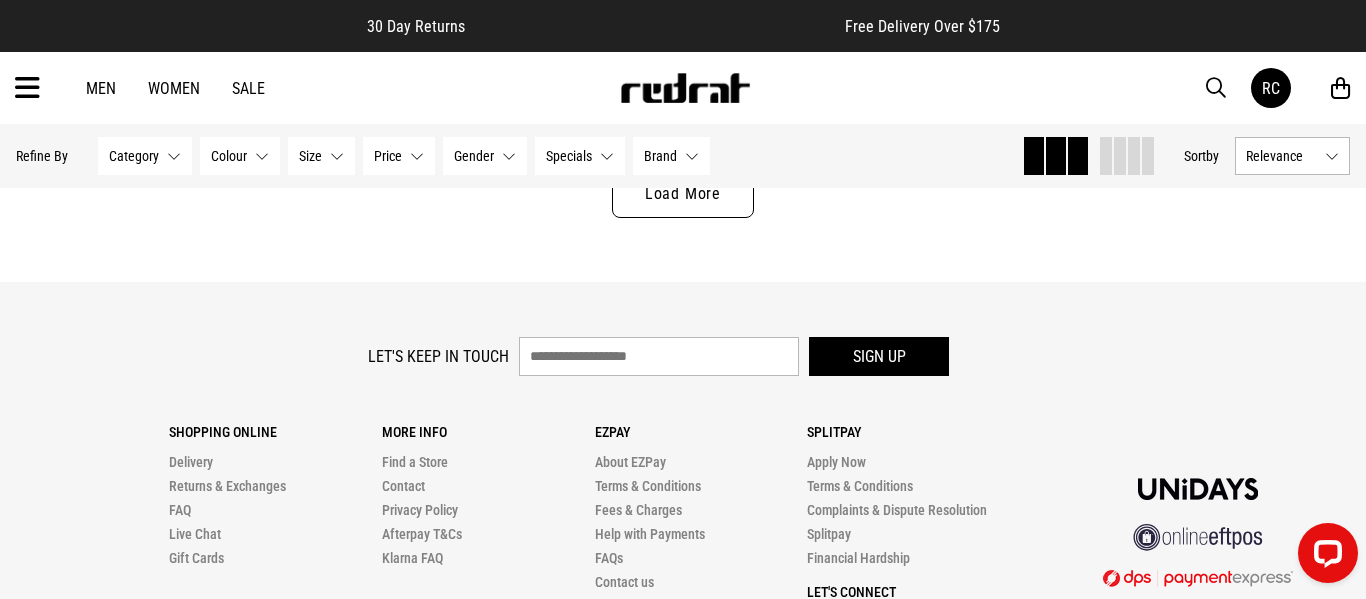 scroll, scrollTop: 6560, scrollLeft: 0, axis: vertical 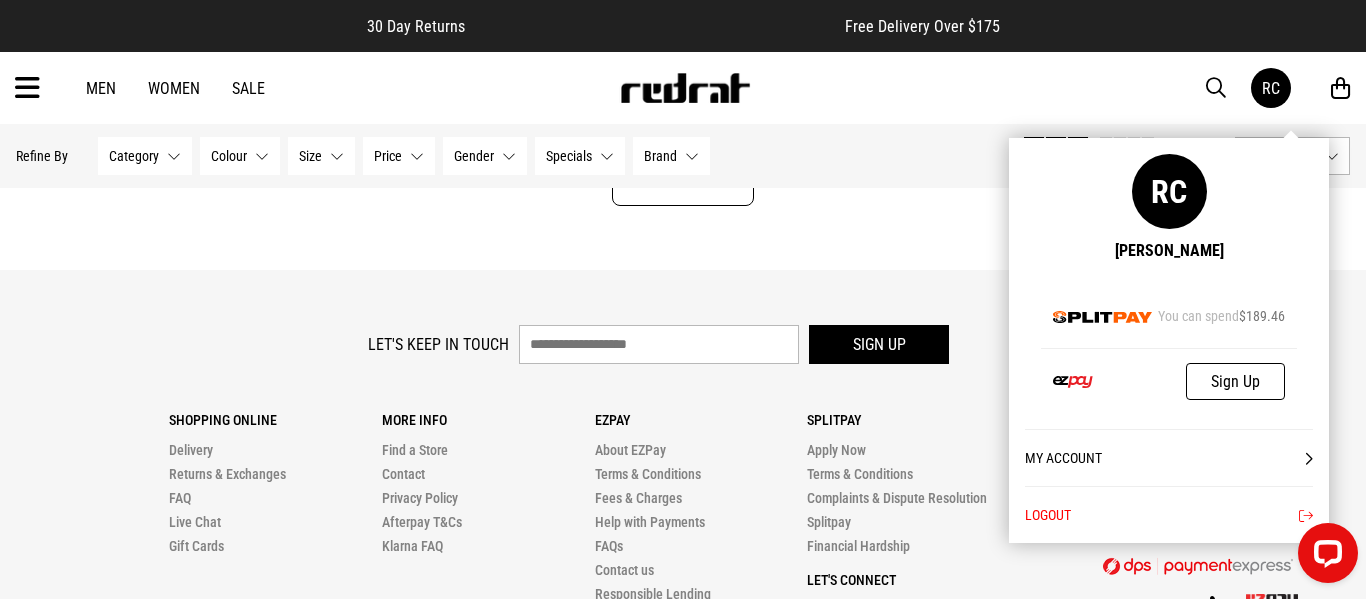 click at bounding box center (1103, 317) 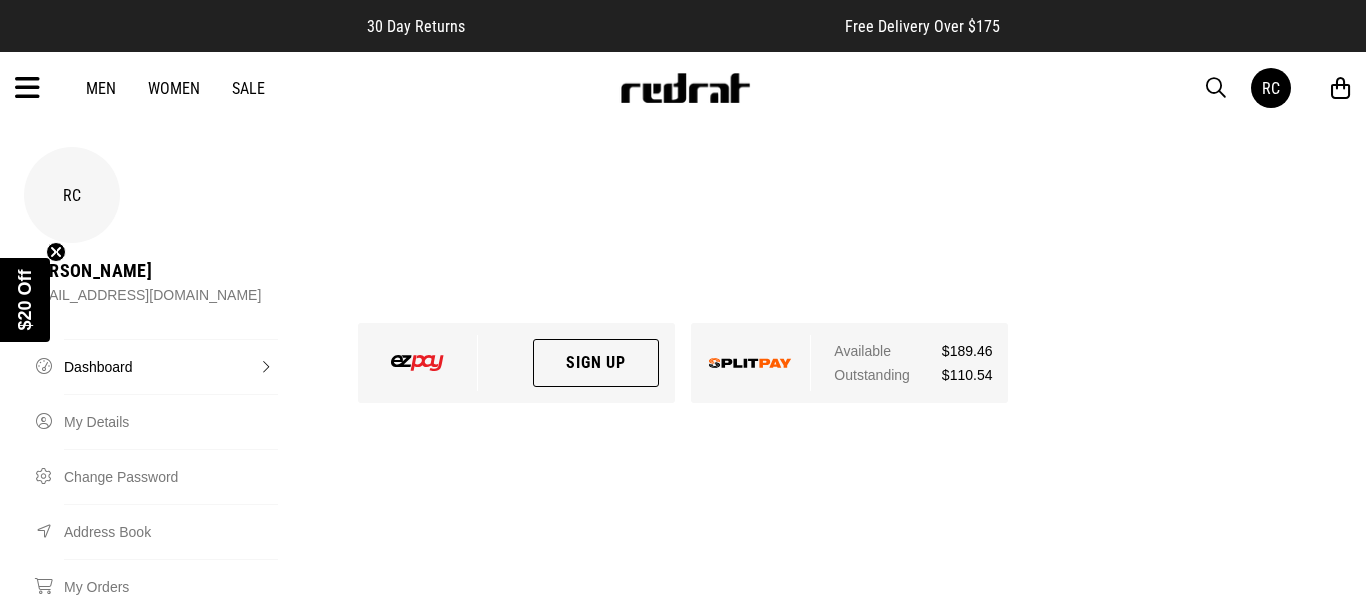 scroll, scrollTop: 0, scrollLeft: 0, axis: both 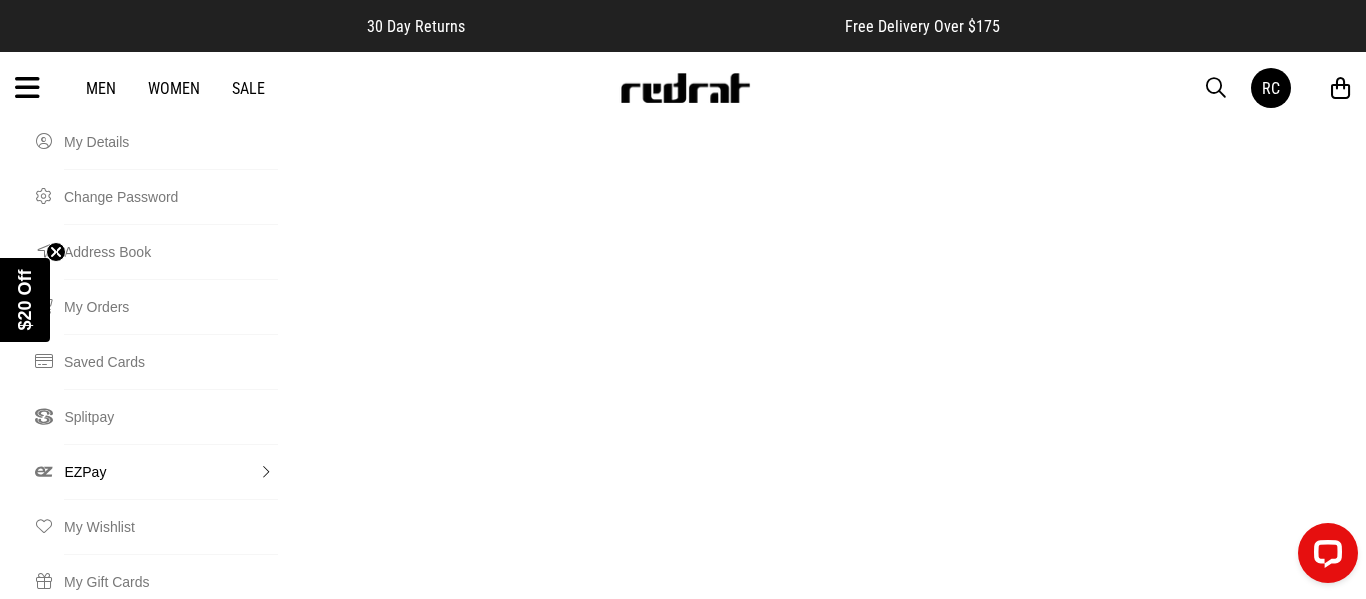 click on "EZPay" at bounding box center [171, 471] 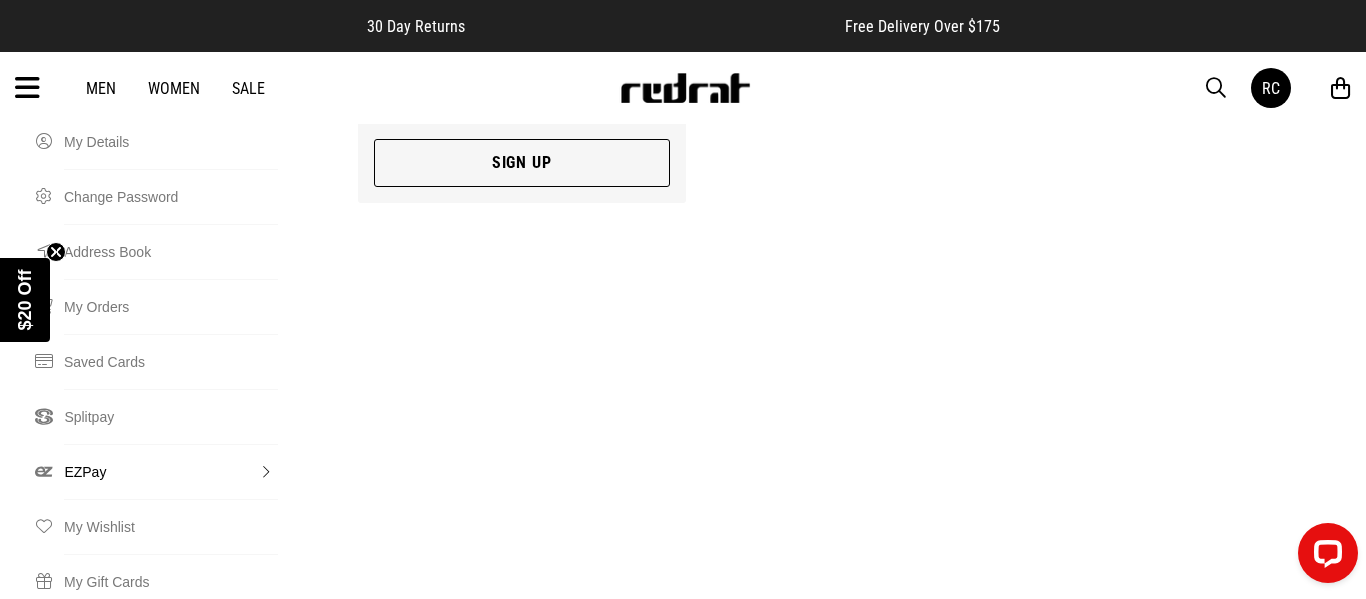 scroll, scrollTop: 0, scrollLeft: 0, axis: both 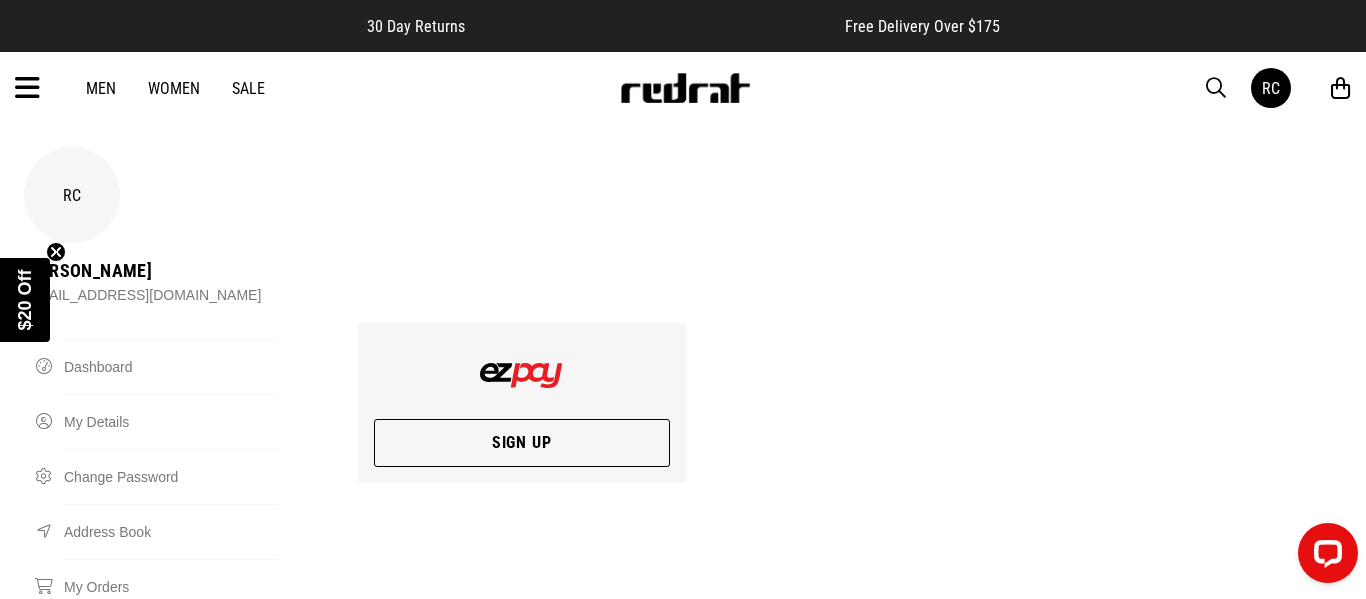 click on "Sign Up" at bounding box center (522, 443) 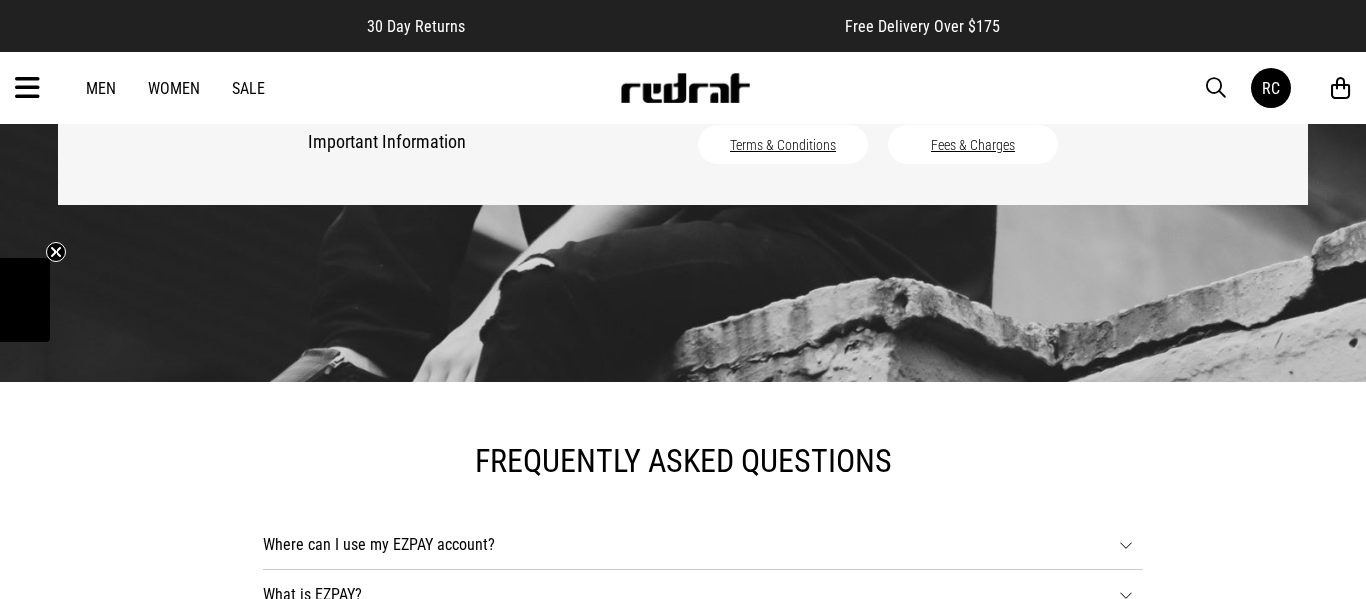 scroll, scrollTop: 244, scrollLeft: 0, axis: vertical 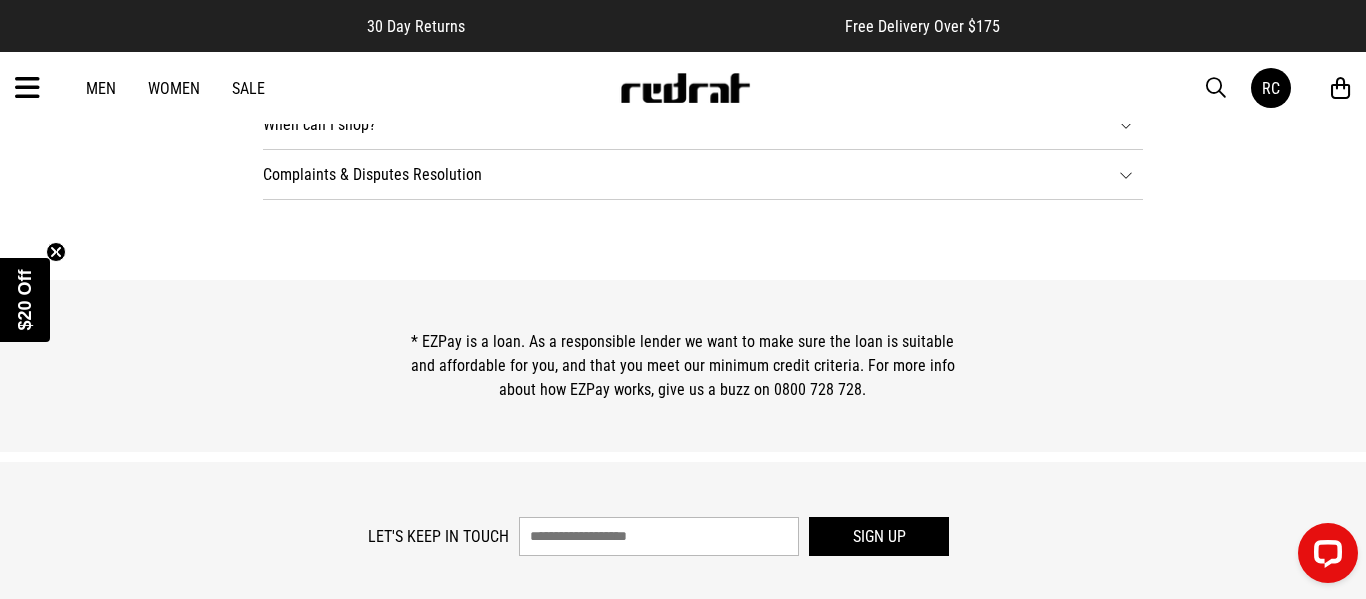 click on "Men   Women   Sale   RC
Hi, [PERSON_NAME]
New       Back         Footwear       Back         Mens       Back         Womens       Back         Youth & Kids       Back         Jewellery       Back         Headwear       Back         Accessories       Back         Deals       Back         Sale   UP TO 60% OFF
Shop by Brand
adidas
Converse
New Era
See all brands     Gift Cards   Find a Store   Delivery   Returns & Exchanges   FAQ   Contact Us
Payment Options Only at Red Rat
Let's keep in touch
Back
RC" at bounding box center [683, 88] 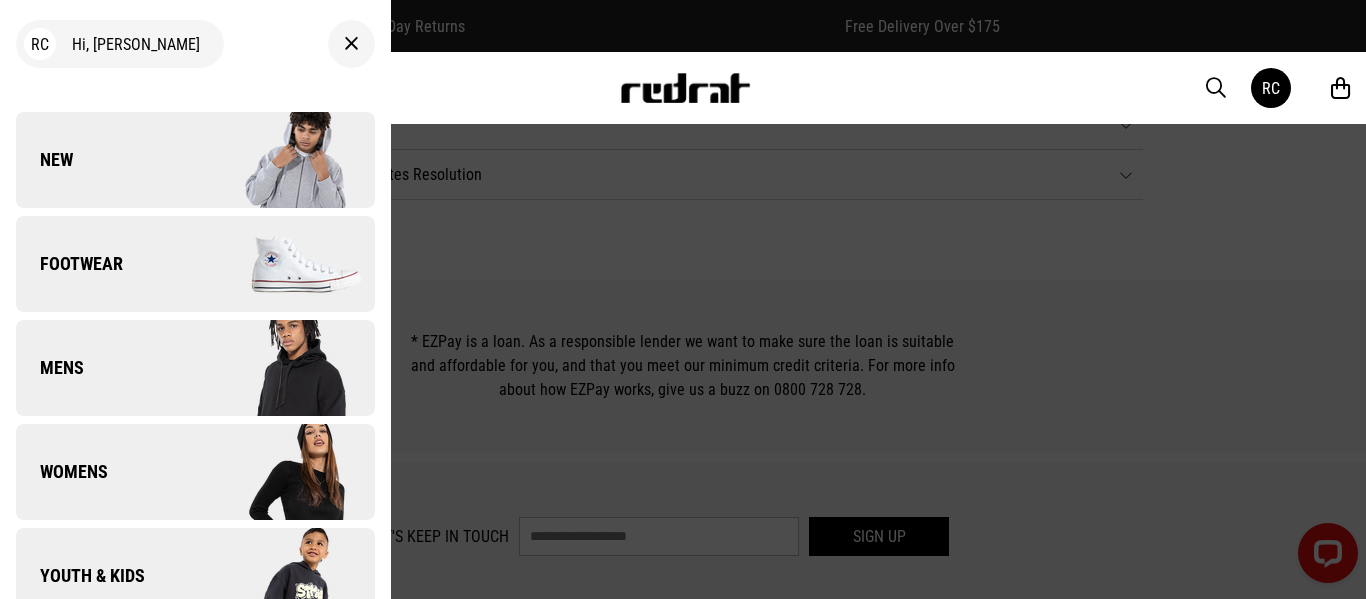 click on "RC
Hi, Rosemary
New       Back         Footwear       Back
Footwear											       Mens       Back
Mens											       Womens       Back
Womens											       Youth & Kids       Back
Youth & Kids											       Jewellery       Back
Jewellery											       Headwear       Back
Headwear											       Accessories       Back
Accessories											       Deals       Back         Sale   UP TO 60% OFF
Shop by Brand
adidas
Converse
New Era
See all brands     Gift Cards   Find a Store   Delivery   Returns & Exchanges   FAQ   Contact Us
Payment Options Only at Red Rat
Let's keep in touch
Back" at bounding box center (195, 299) 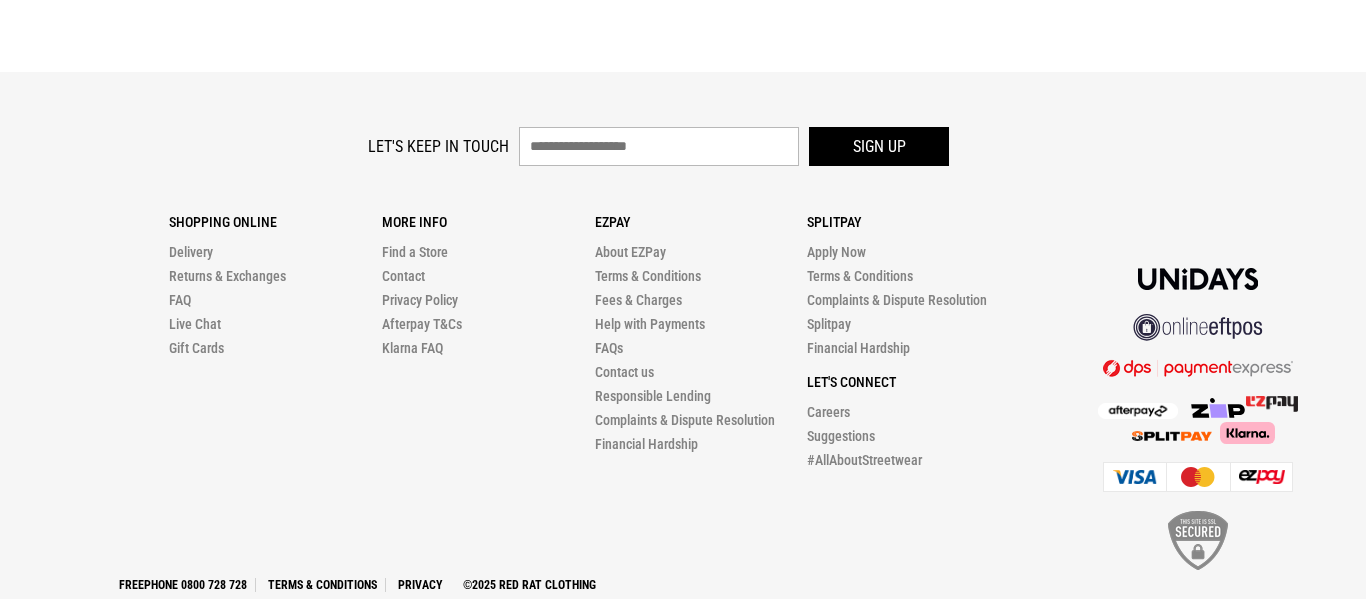 scroll, scrollTop: 0, scrollLeft: 0, axis: both 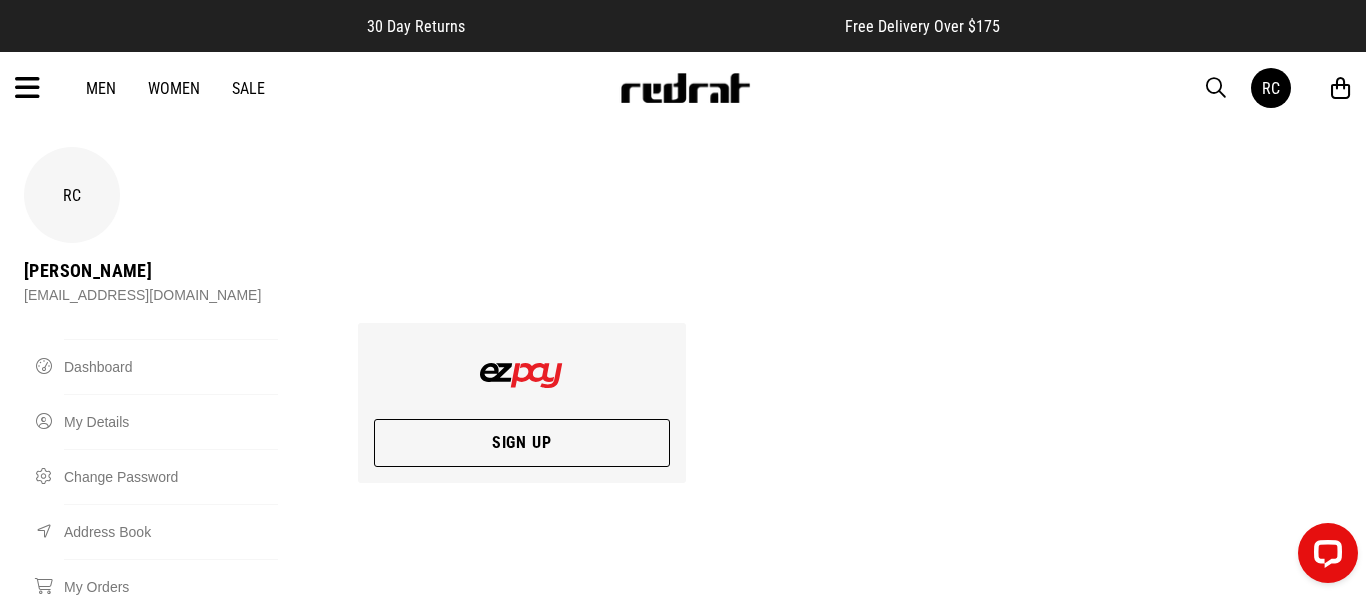 click on "EZPay      Dashboard   My Details   Change Password   Address Book   My Orders   Saved Cards   Splitpay   EZPay   My Wishlist   My Gift Cards   Refer a Friend     Logout" at bounding box center (183, 669) 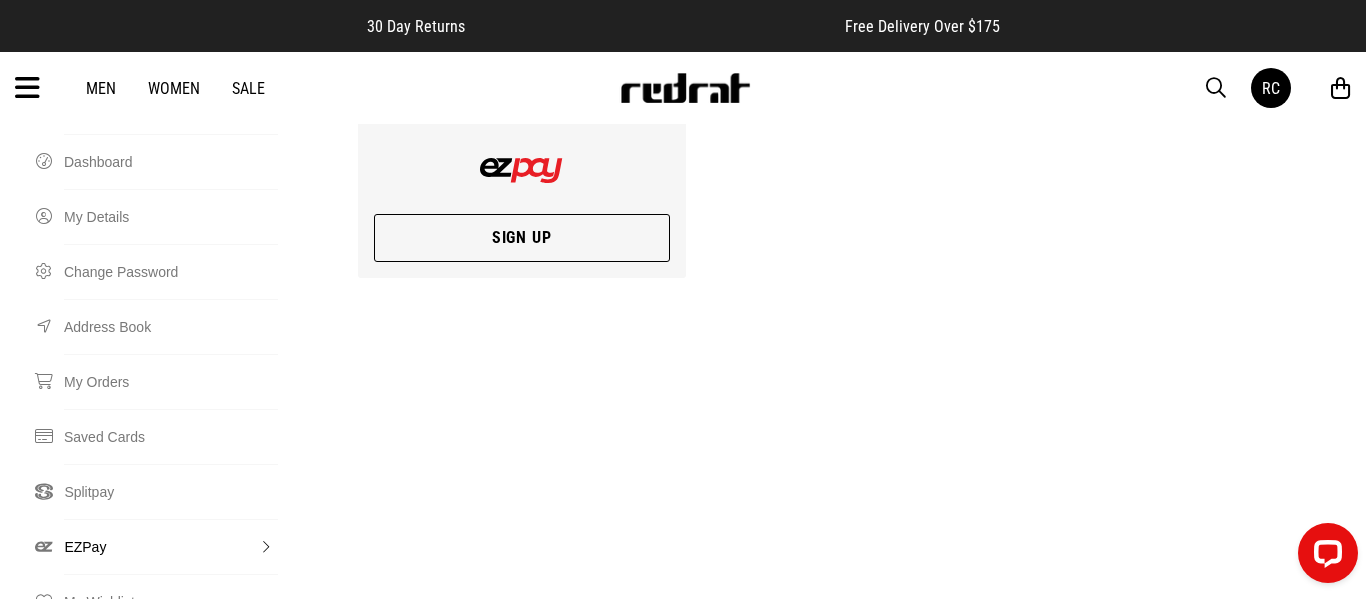scroll, scrollTop: 240, scrollLeft: 0, axis: vertical 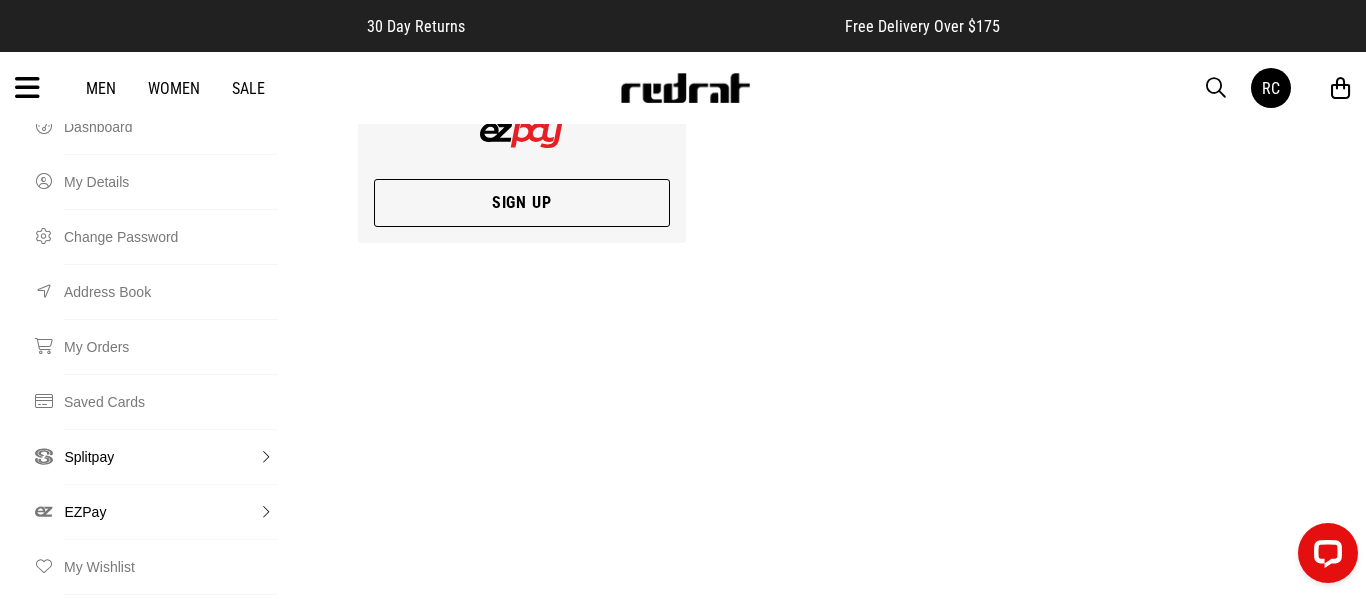 click on "Splitpay" at bounding box center [171, 456] 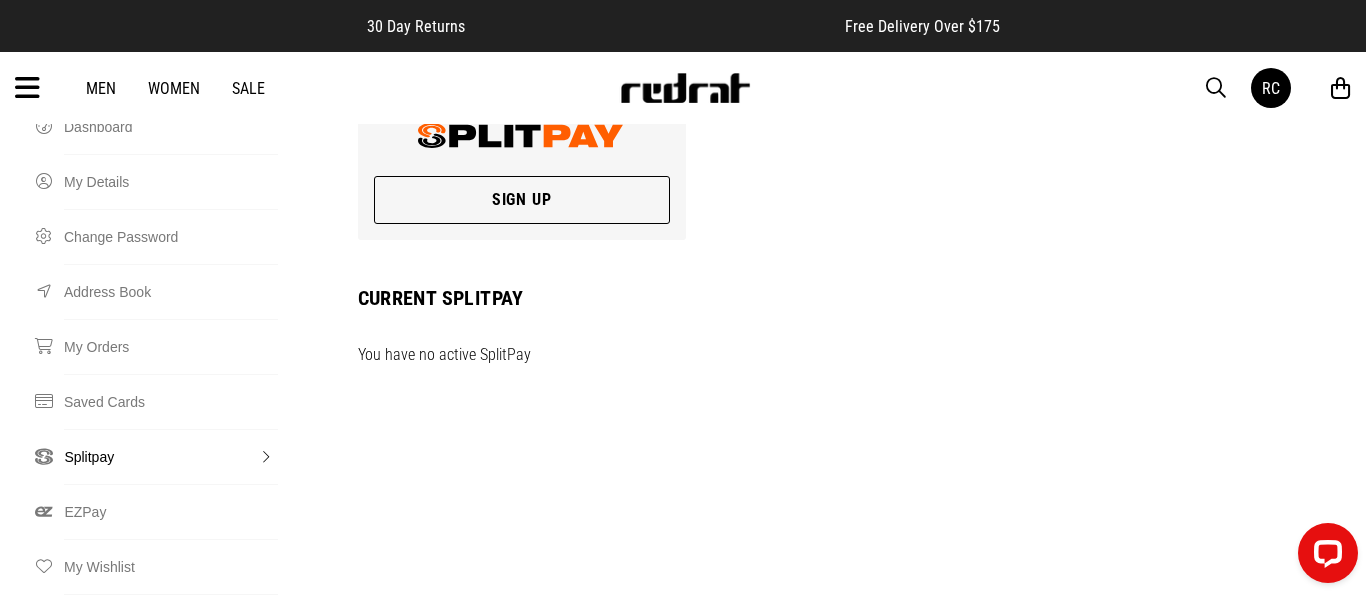 scroll, scrollTop: 0, scrollLeft: 0, axis: both 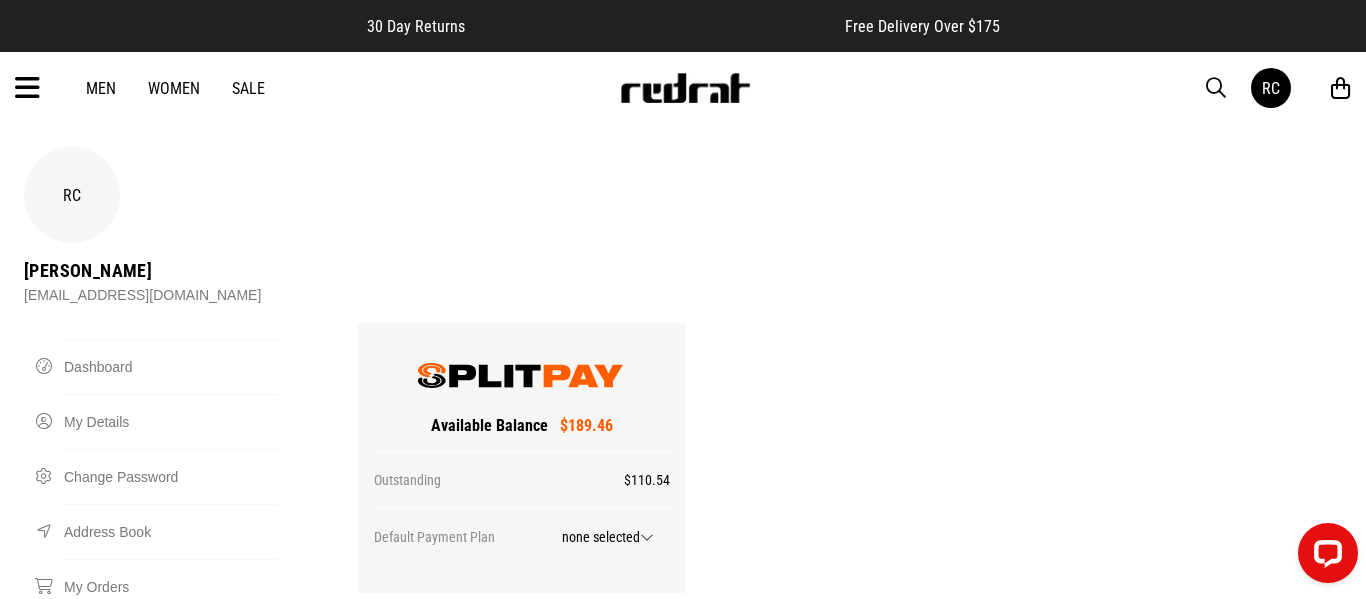 click on "Available Balance  $189.46   Outstanding  $110.54   Default Payment Plan  none selected           Current SplitPay   Date   Order No.   Number of Payments Made   Total Paid   View   [DATE]   Order #1053500   NUMBER OF PAYMENTS MADE   7 Payments Left       Payment 1/12   Paid on [DATE]   $15.79     Payment 2/12   Paid on [DATE]   $15.79     Payment 3/12   Paid on [DATE]   $15.79     Payment 4/12   Paid on [DATE]   $15.79     Payment 5/12   Paid on [DATE]   $15.79     Payment 6/12   Payment to be made on or before [DATE]   $15.79   PAY NOW   Payment 7/12   Payment to be made on or before [DATE]   $15.79   PAY NOW   Payment 8/12   Payment to be made on or before [DATE]   $15.79   PAY NOW   Payment 9/12   Payment to be made on or before [DATE]   $15.79   PAY NOW   Payment 10/12   Payment to be made on or before [DATE]   $15.79   PAY NOW   Payment 11/12   Payment to be made on or before [DATE]   $15.79   PAY NOW   Payment 12/12     $15.80   PAY NOW   TOTAL PAID" at bounding box center (850, 628) 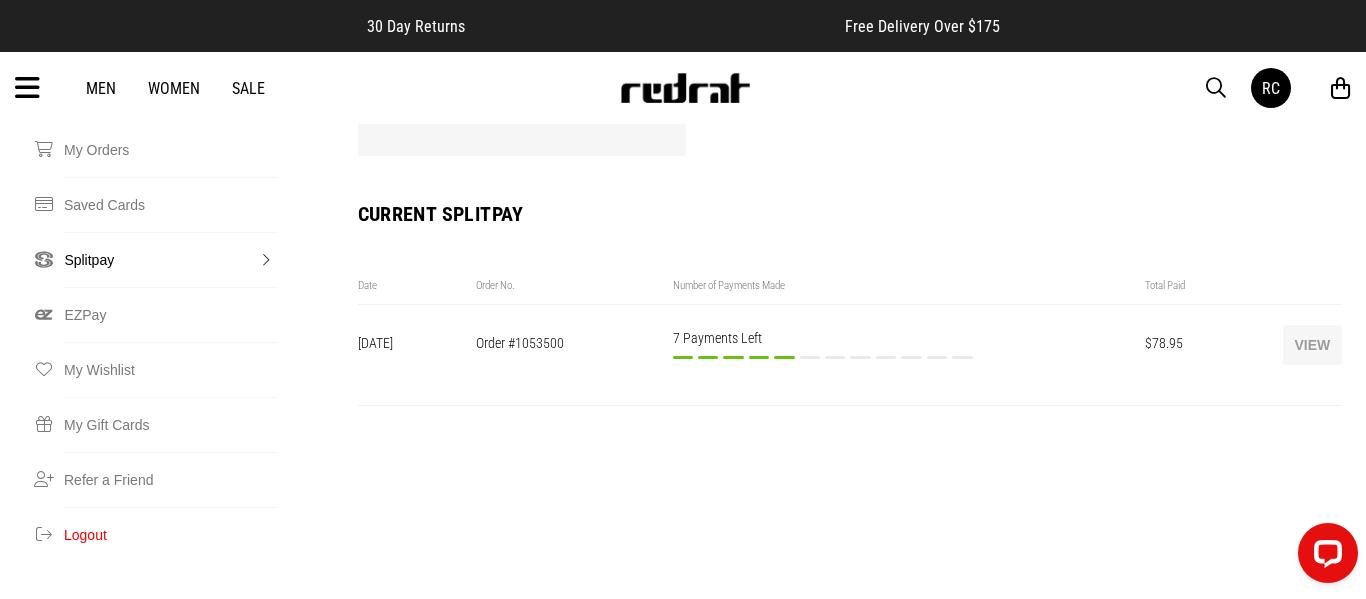 scroll, scrollTop: 440, scrollLeft: 0, axis: vertical 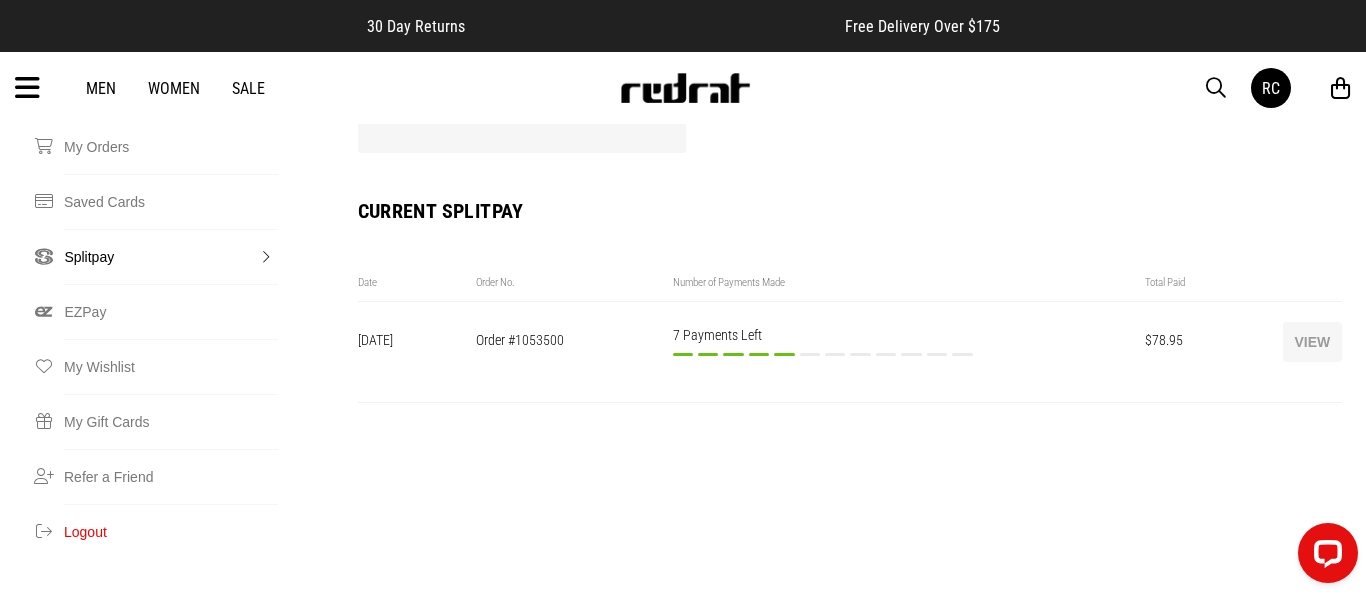 click on "View" at bounding box center (1312, 342) 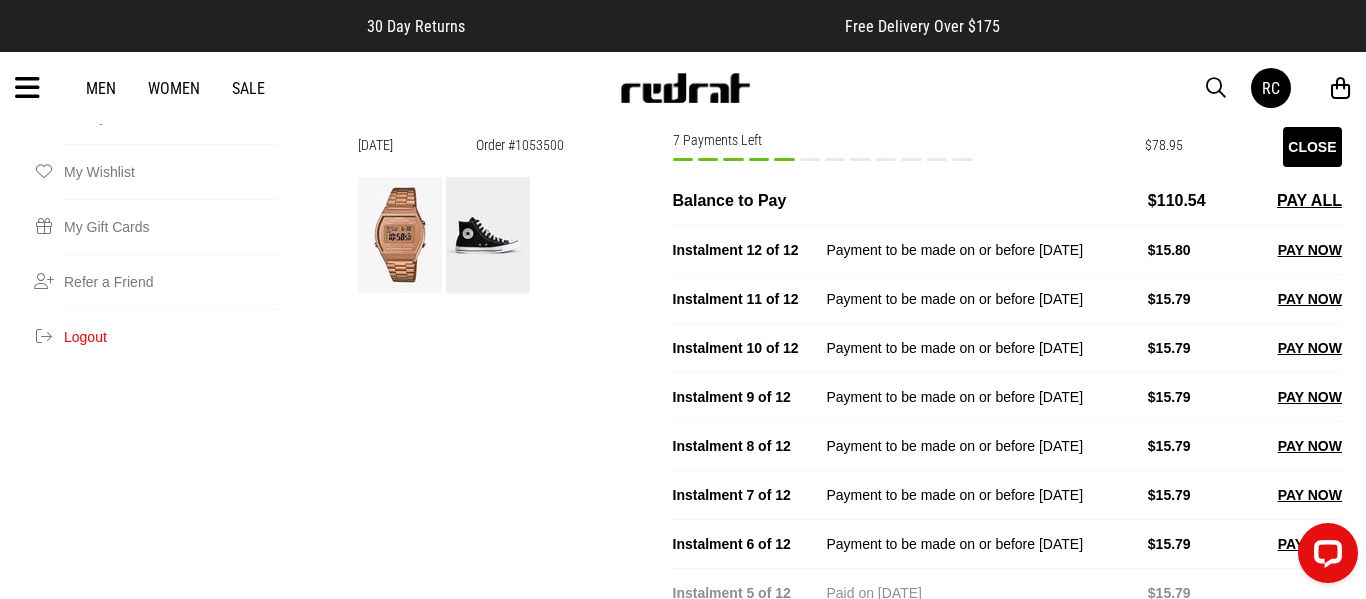 scroll, scrollTop: 642, scrollLeft: 0, axis: vertical 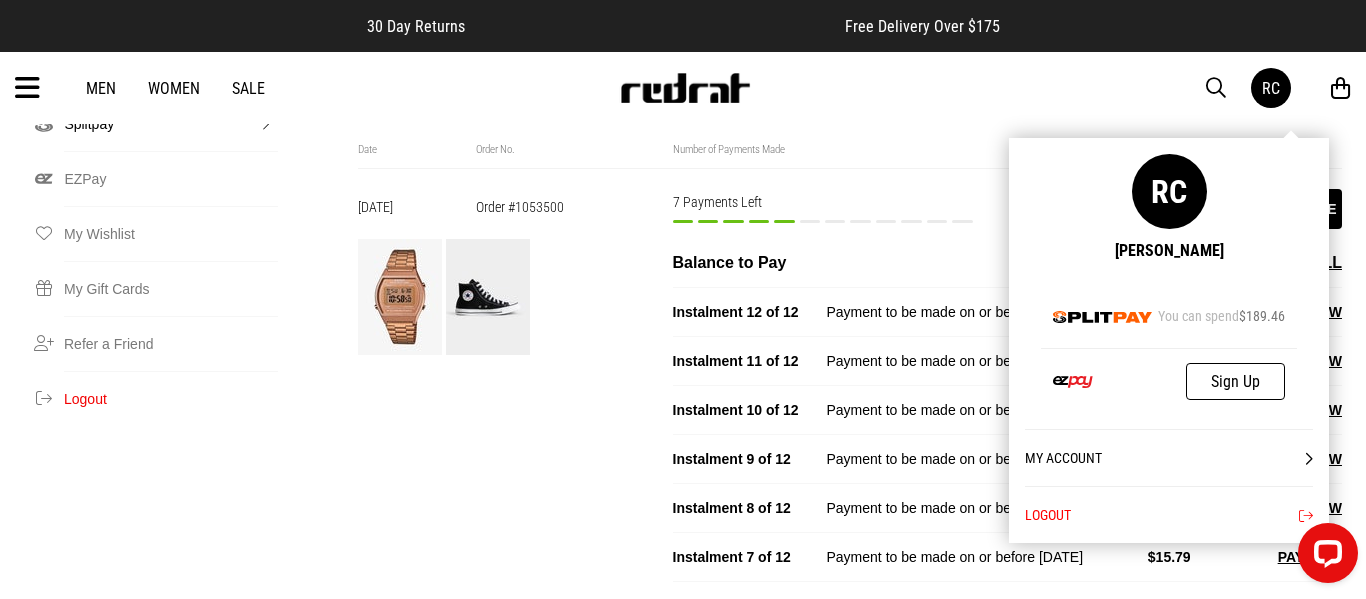 click on "Logout" at bounding box center (1169, 514) 